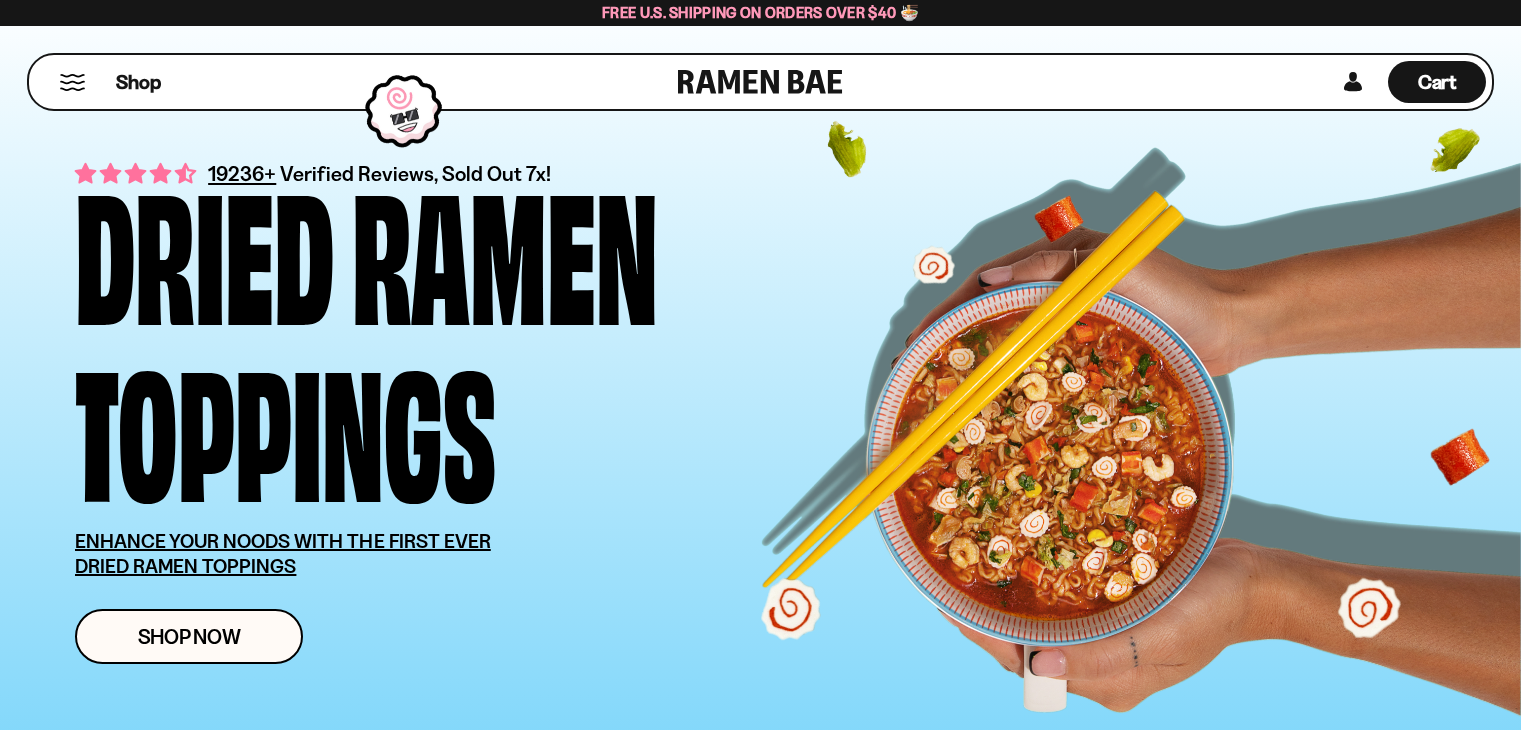 scroll, scrollTop: 0, scrollLeft: 0, axis: both 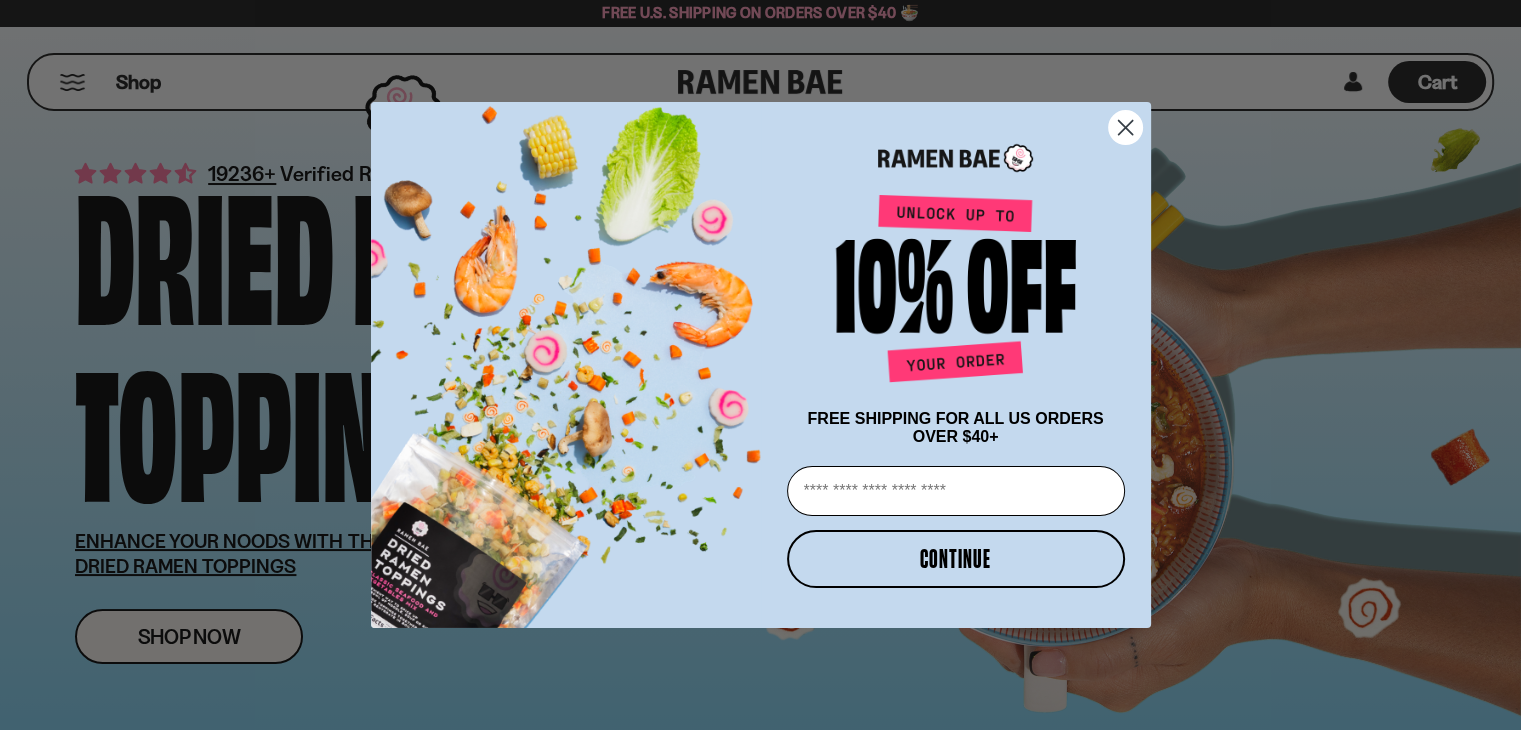 click 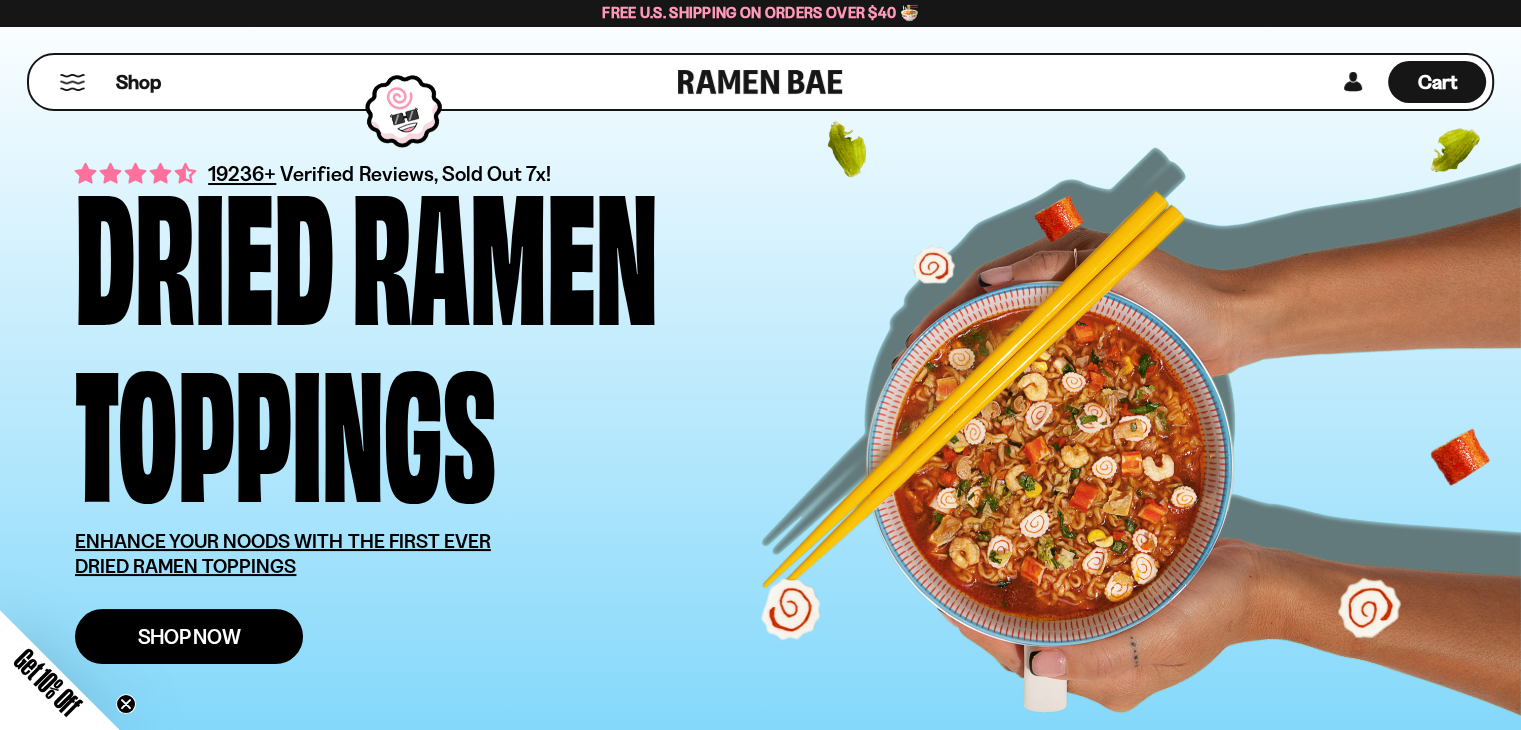 click on "Shop Now" at bounding box center [189, 636] 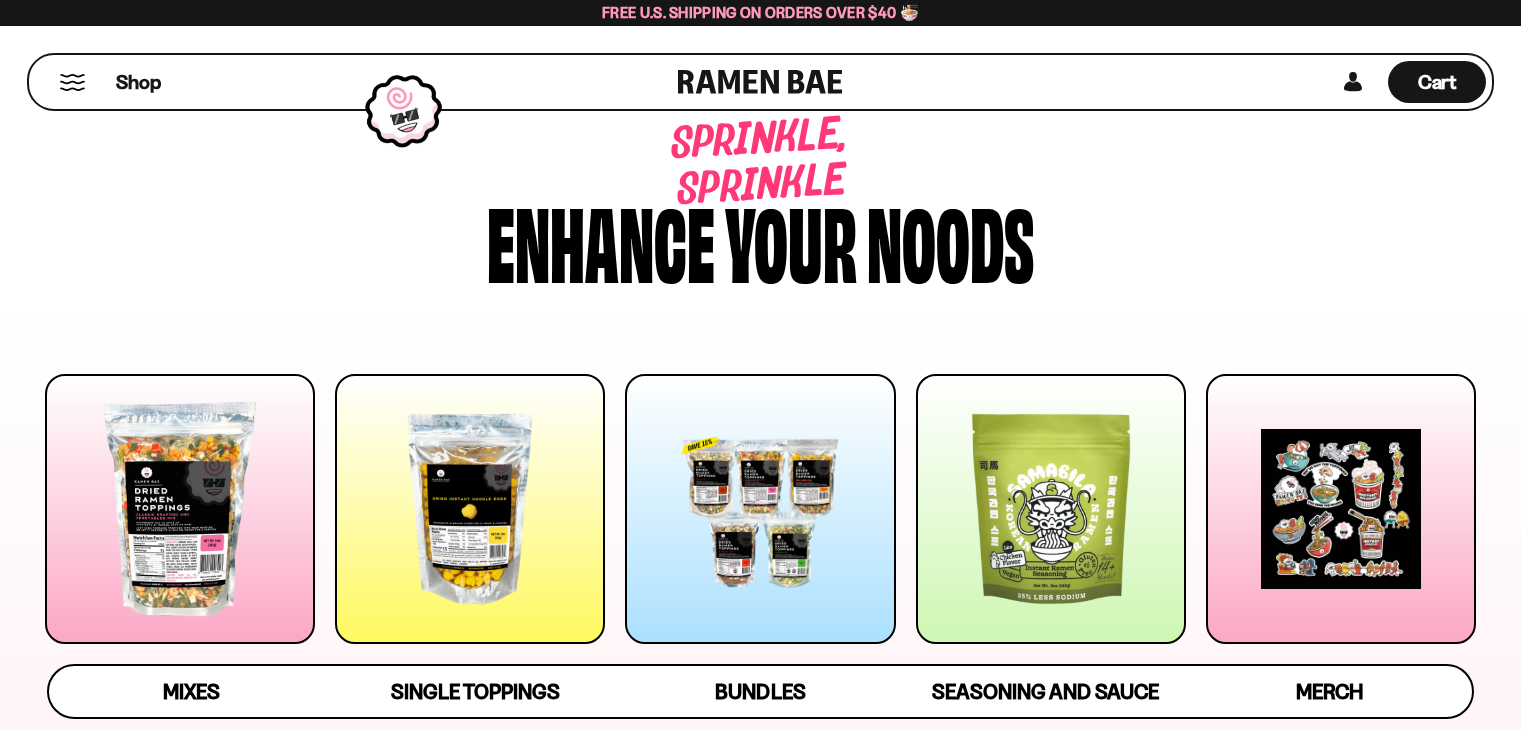 scroll, scrollTop: 0, scrollLeft: 0, axis: both 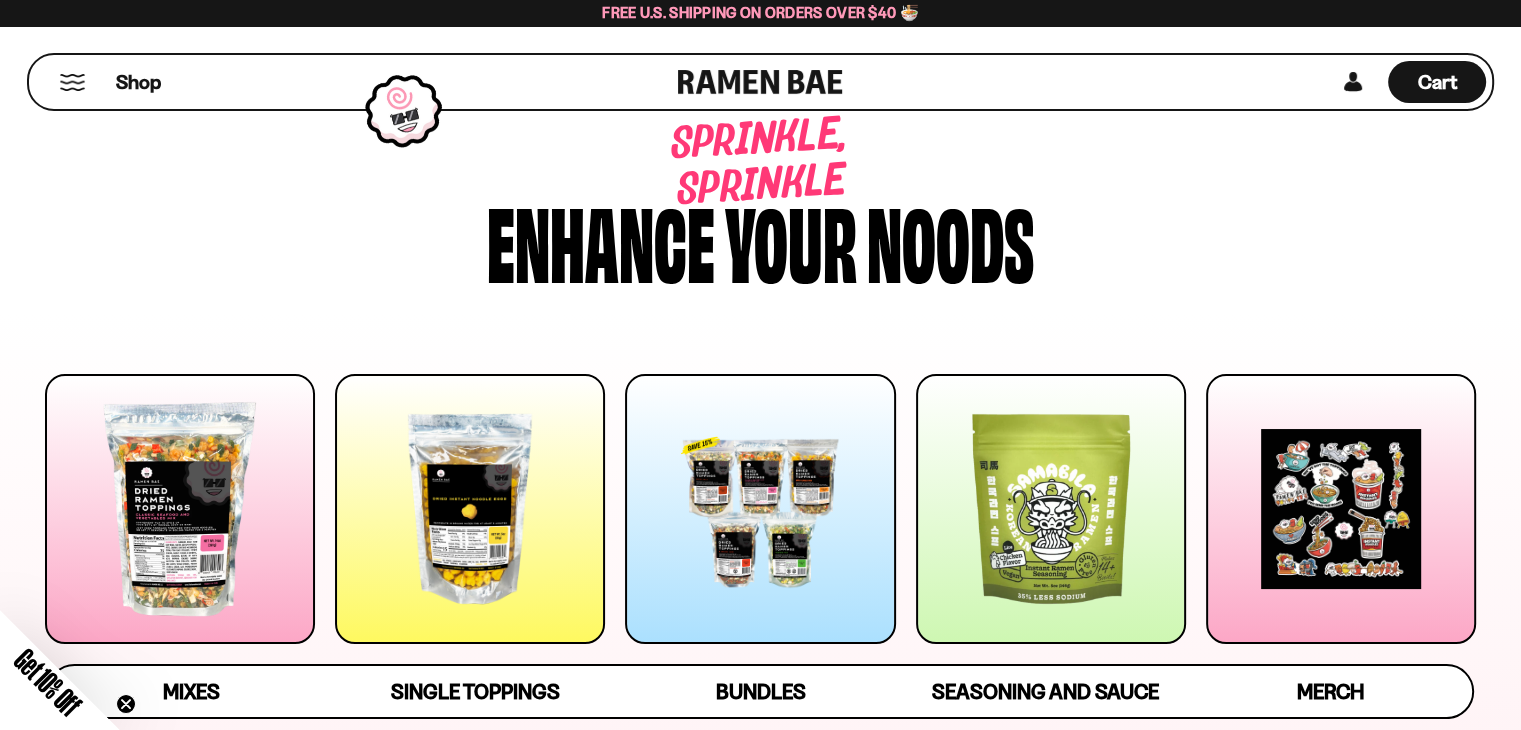 click at bounding box center [180, 509] 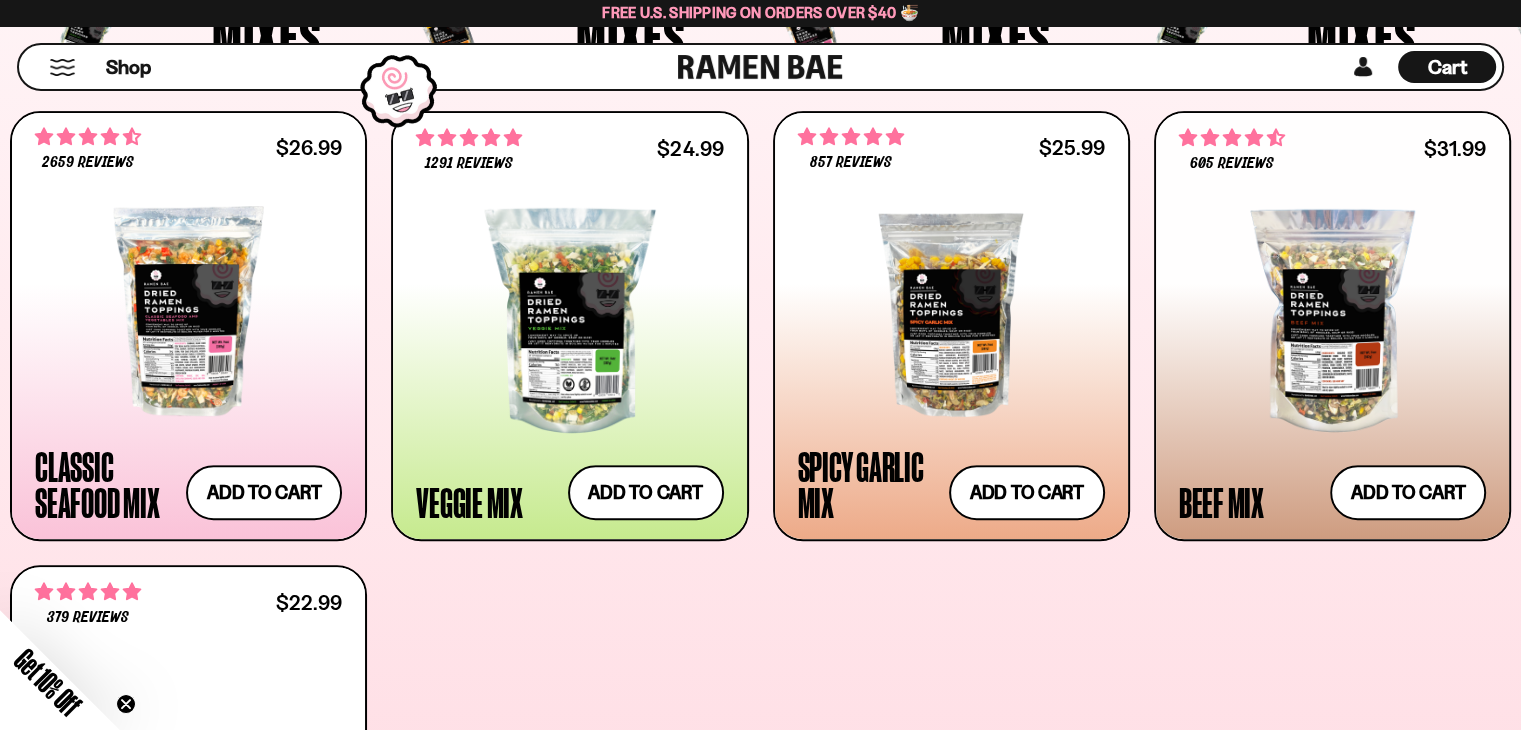 scroll, scrollTop: 844, scrollLeft: 0, axis: vertical 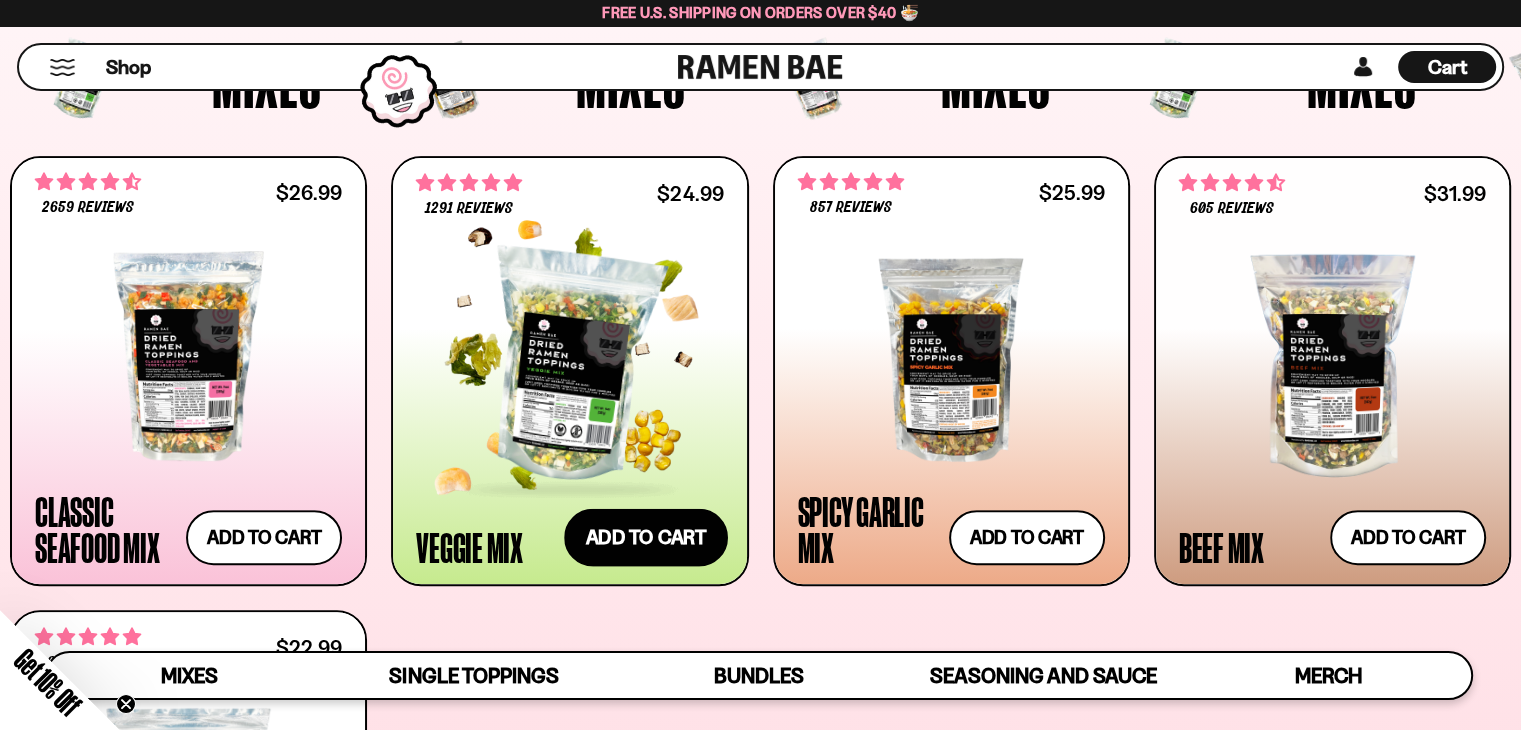 click on "Add to cart
Add
—
Regular price
$24.99
Regular price
Sale price
$24.99
Unit price
/
per" at bounding box center [646, 538] 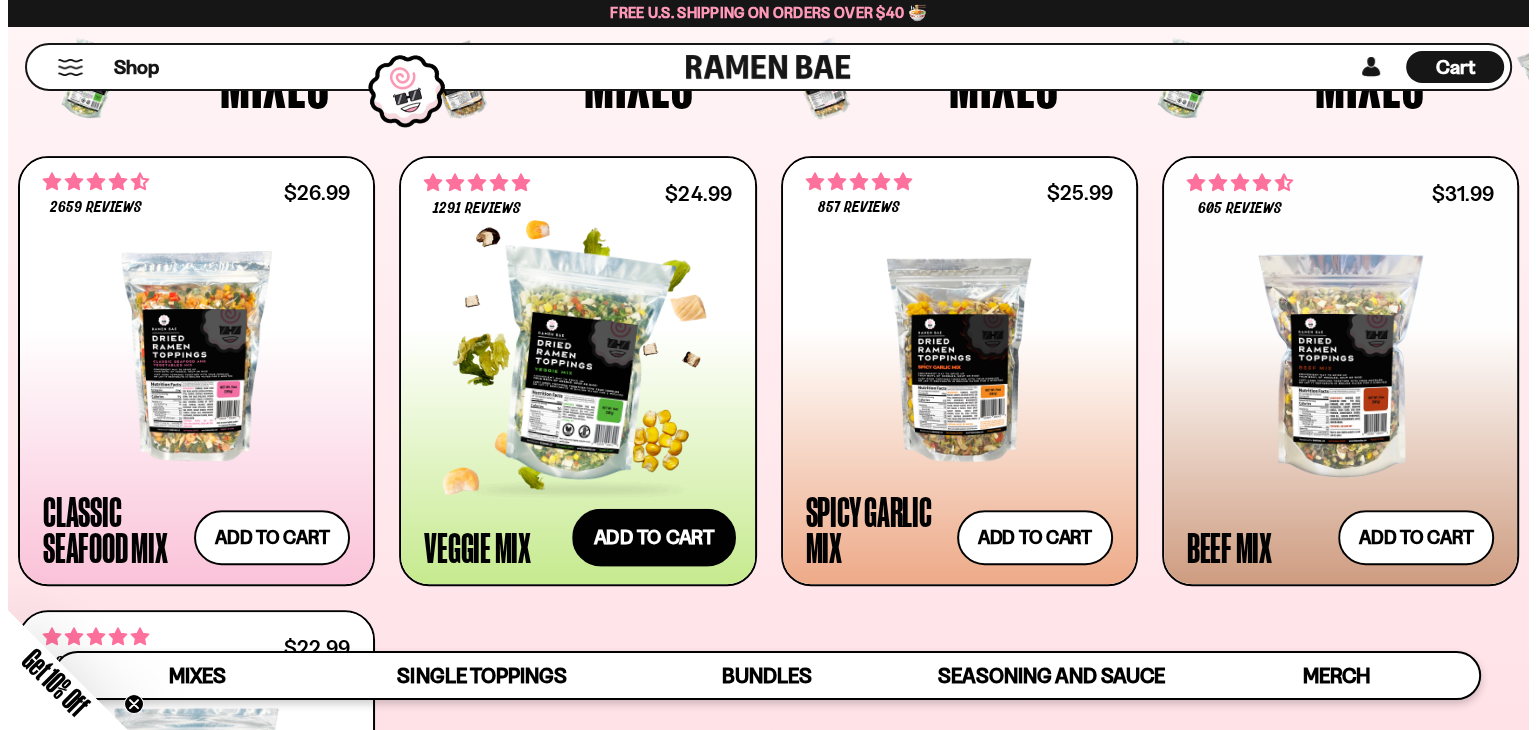 scroll, scrollTop: 712, scrollLeft: 0, axis: vertical 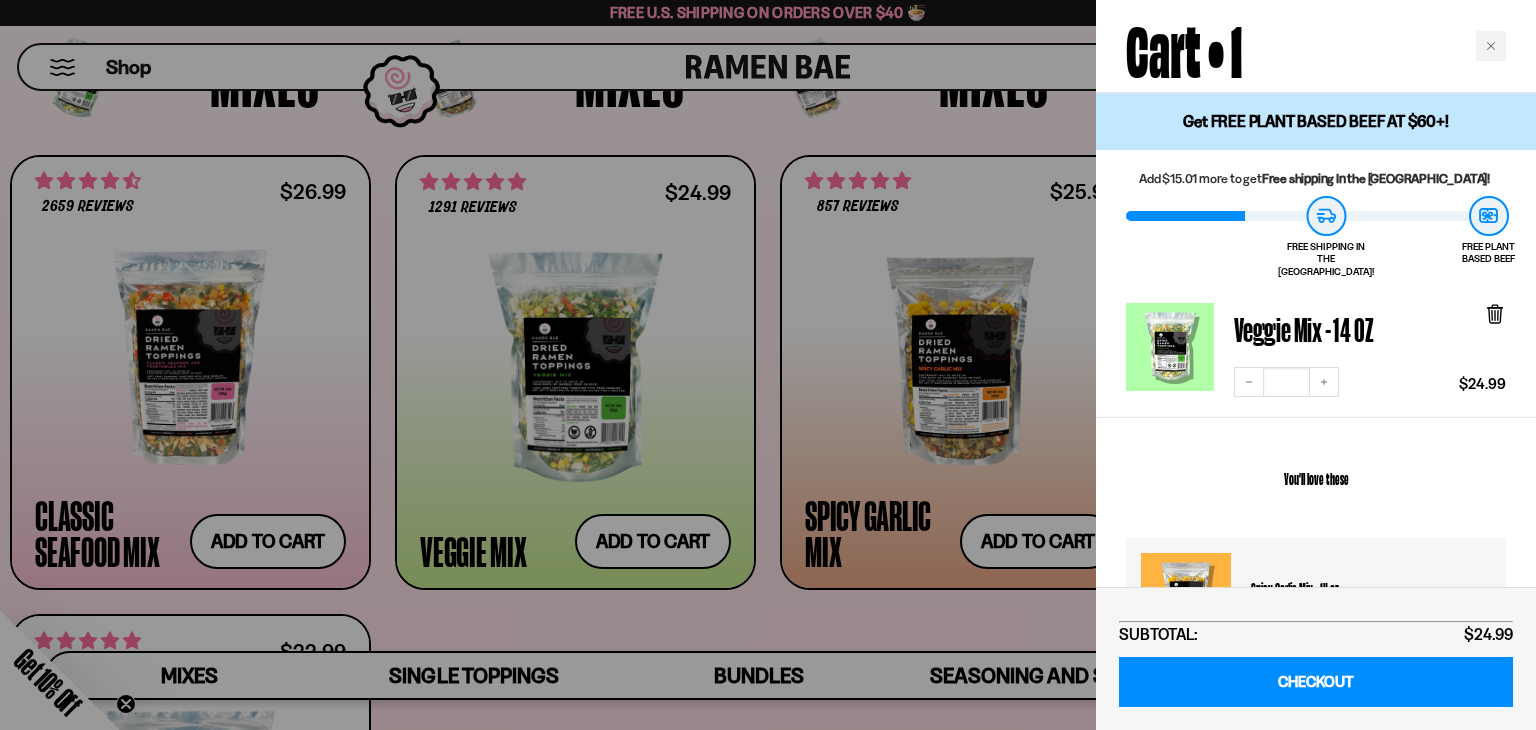 click at bounding box center [768, 365] 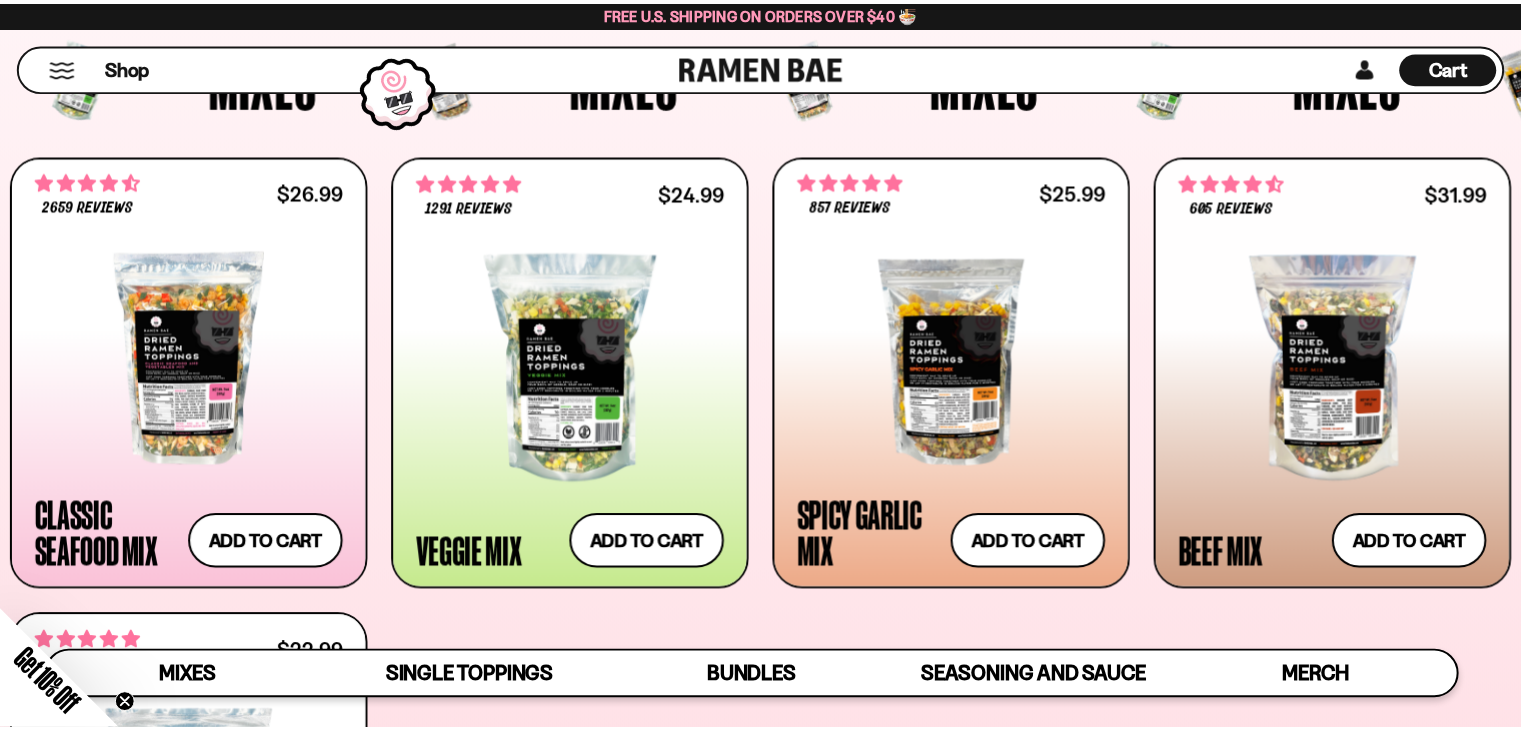 scroll, scrollTop: 708, scrollLeft: 0, axis: vertical 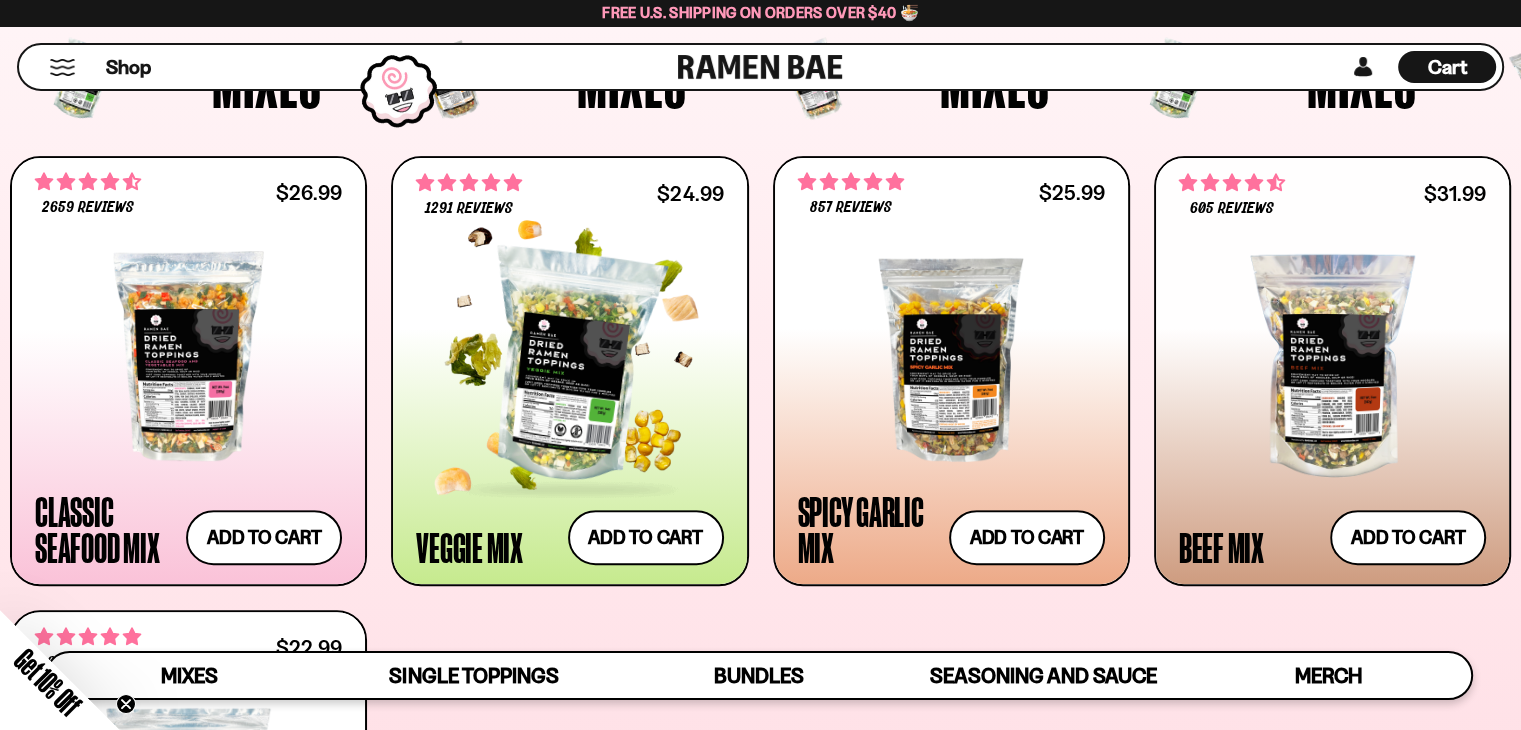 click at bounding box center (569, 365) 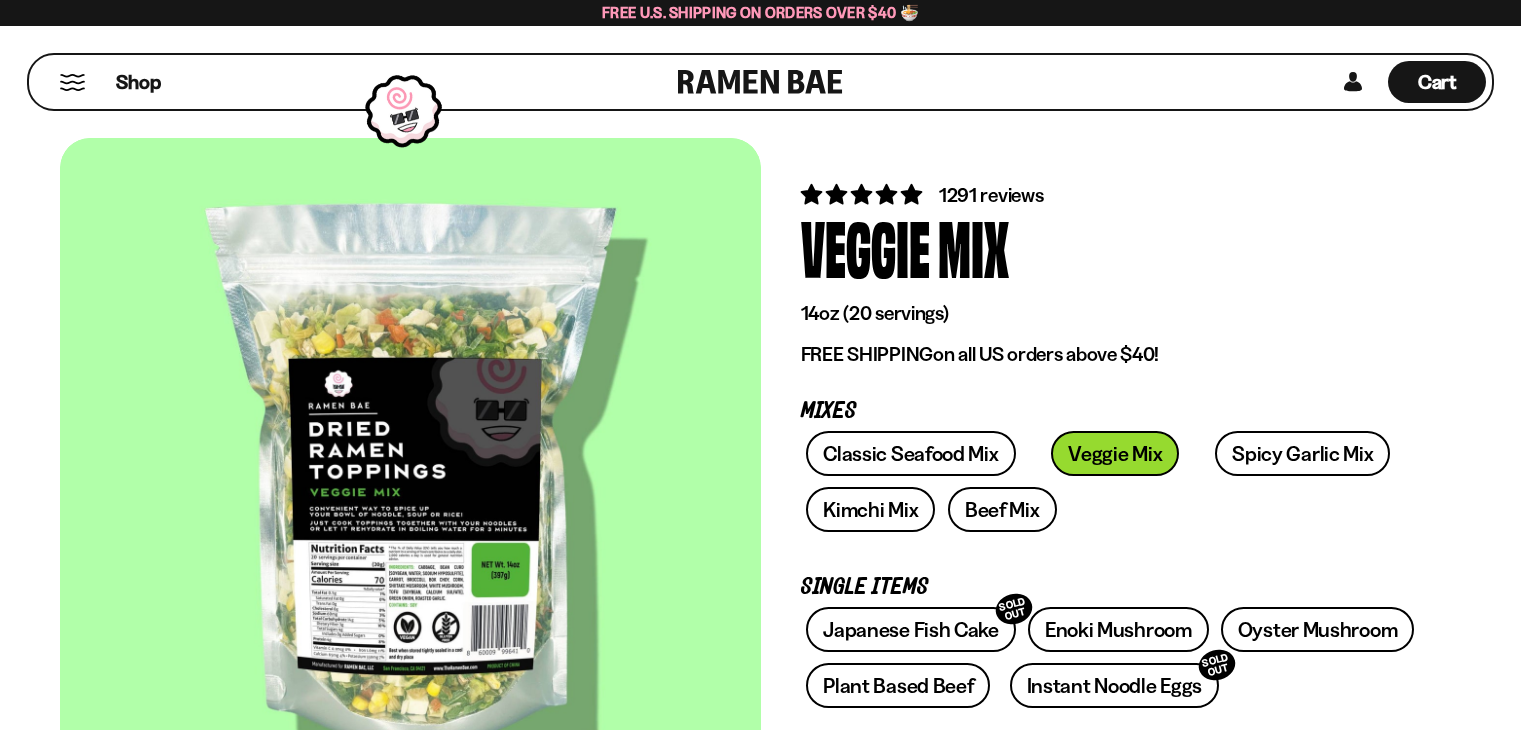 scroll, scrollTop: 0, scrollLeft: 0, axis: both 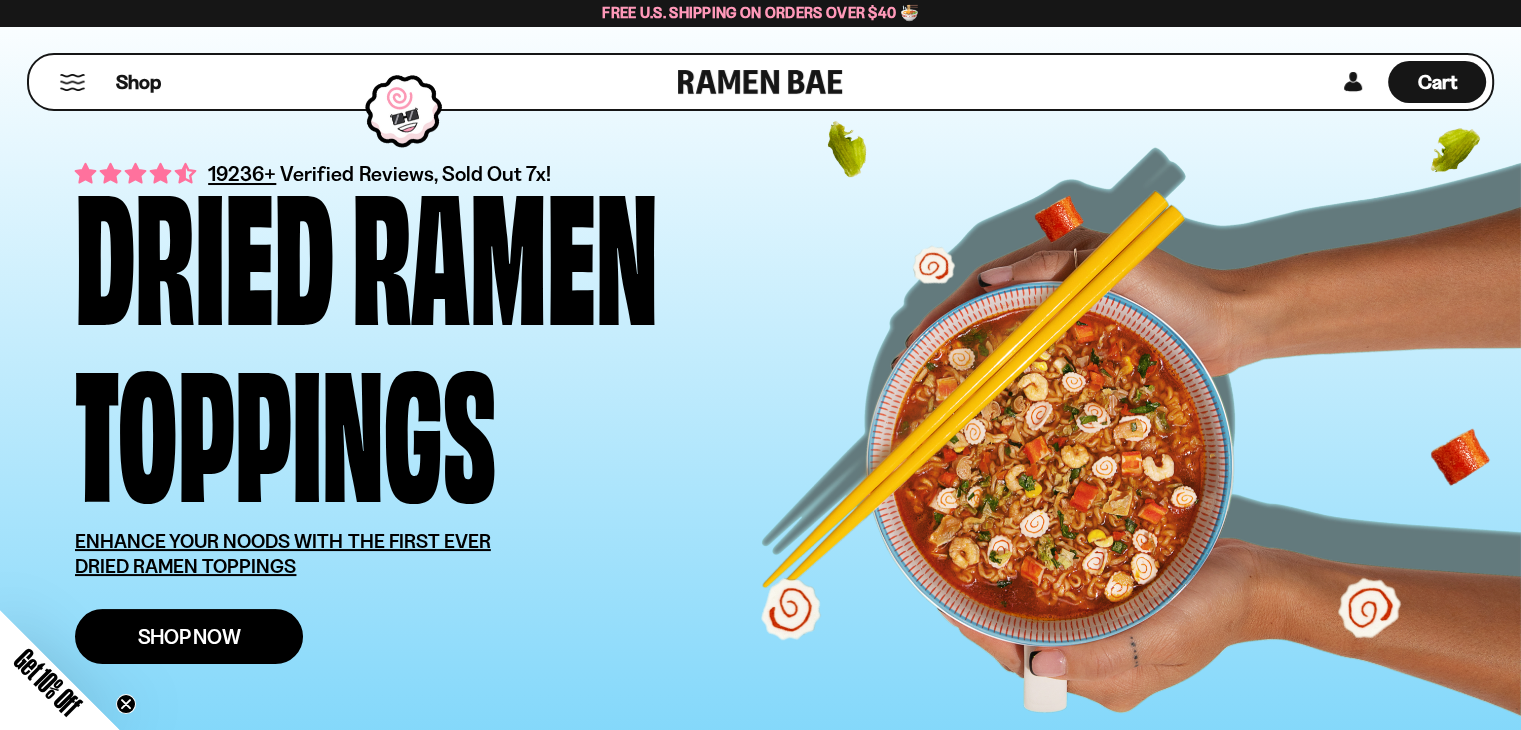 click on "Shop Now" at bounding box center (189, 636) 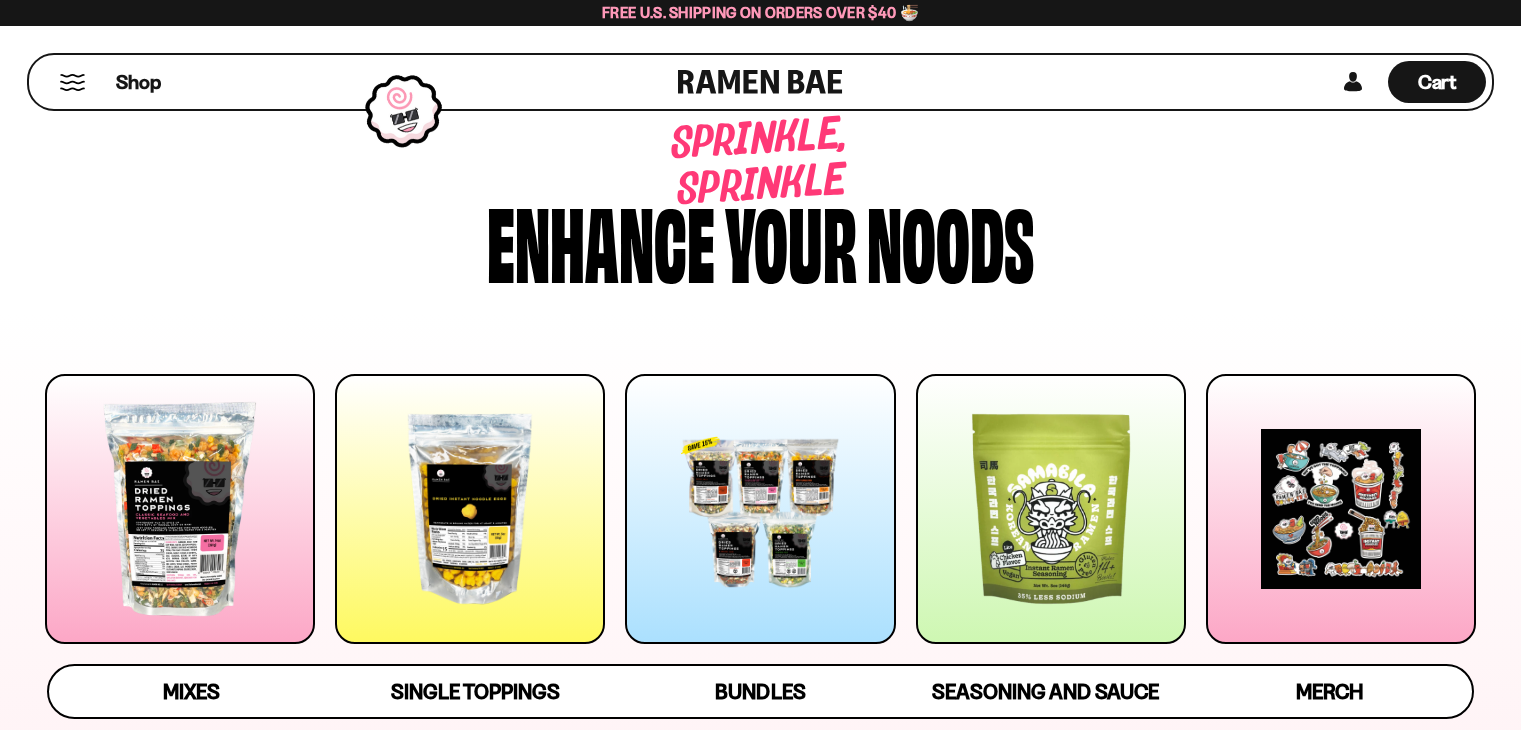 scroll, scrollTop: 0, scrollLeft: 0, axis: both 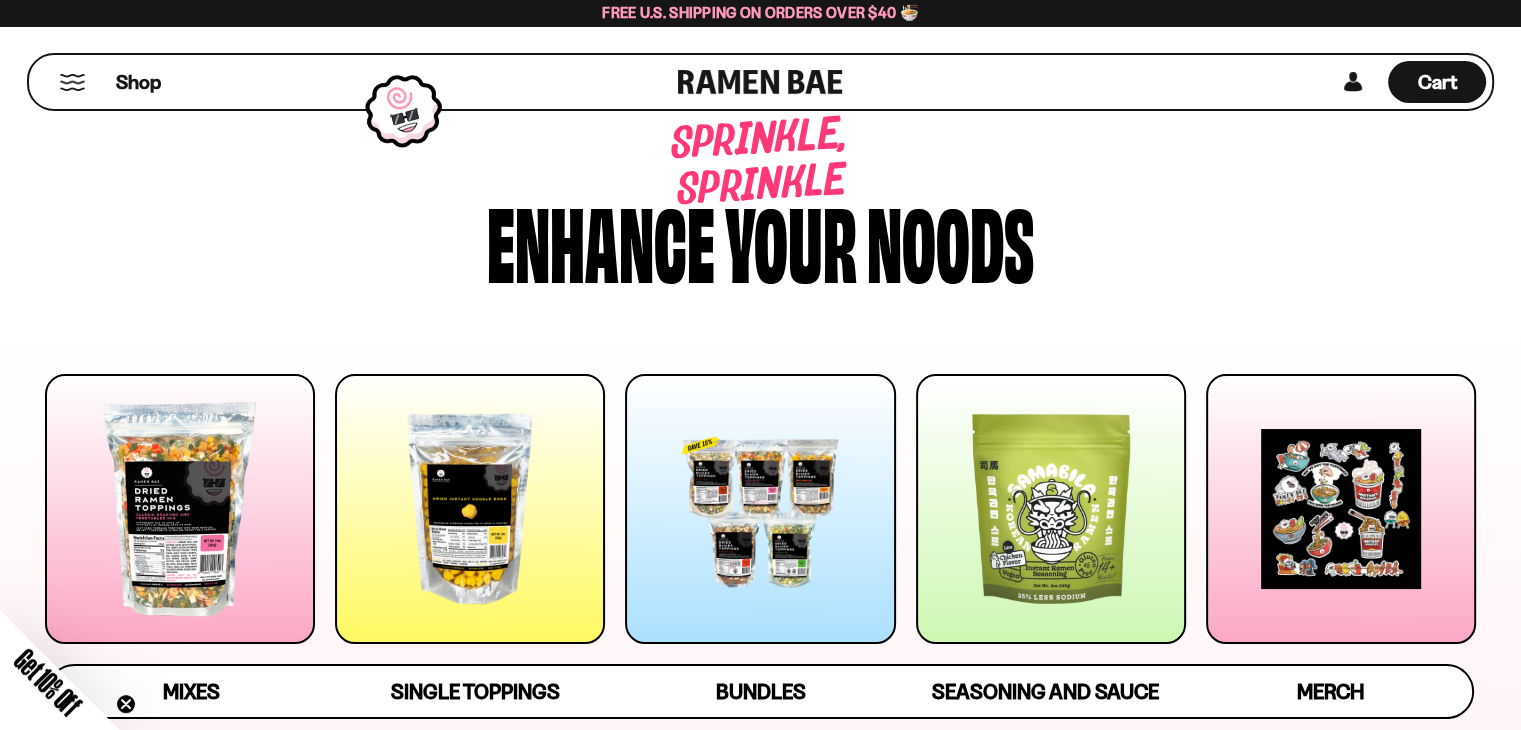 click at bounding box center (180, 509) 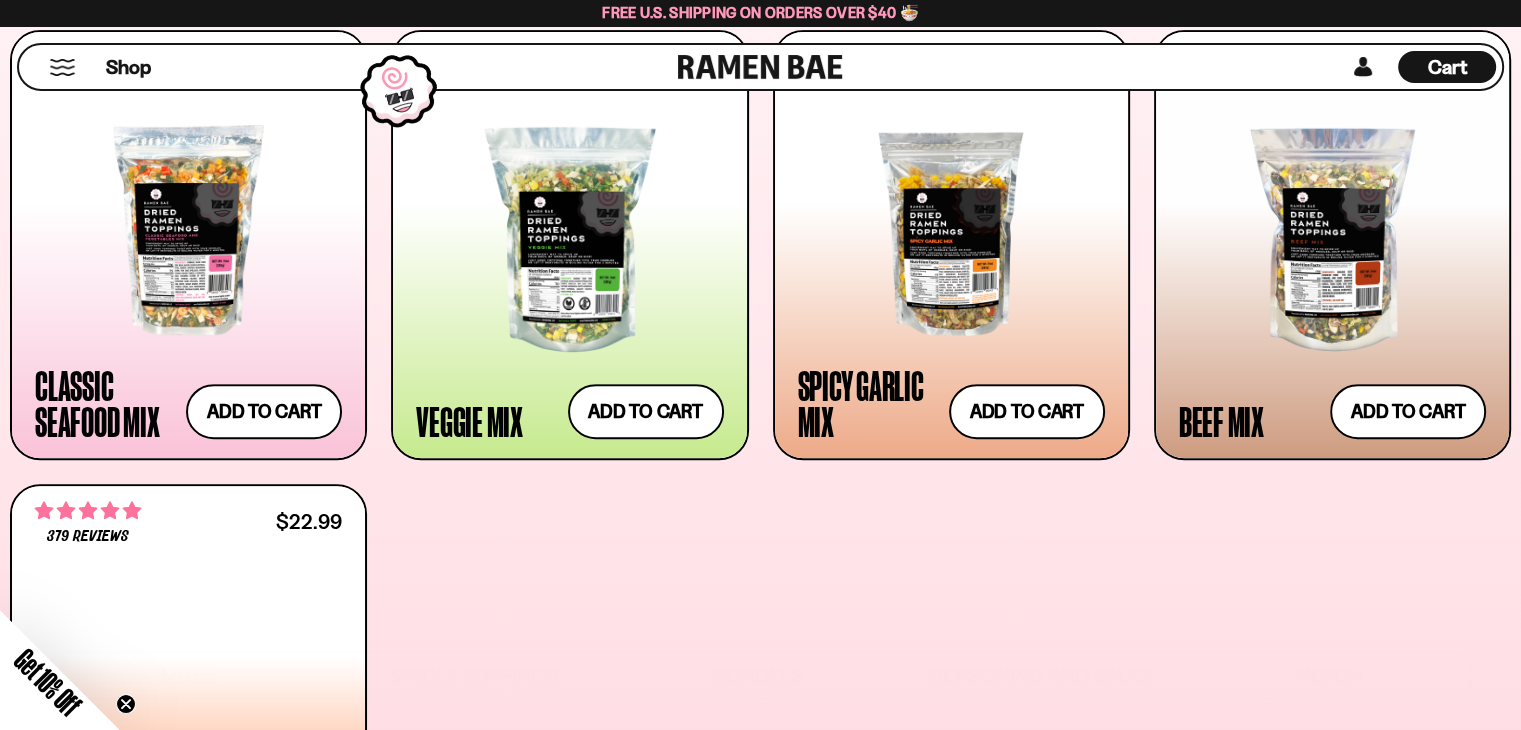 scroll, scrollTop: 844, scrollLeft: 0, axis: vertical 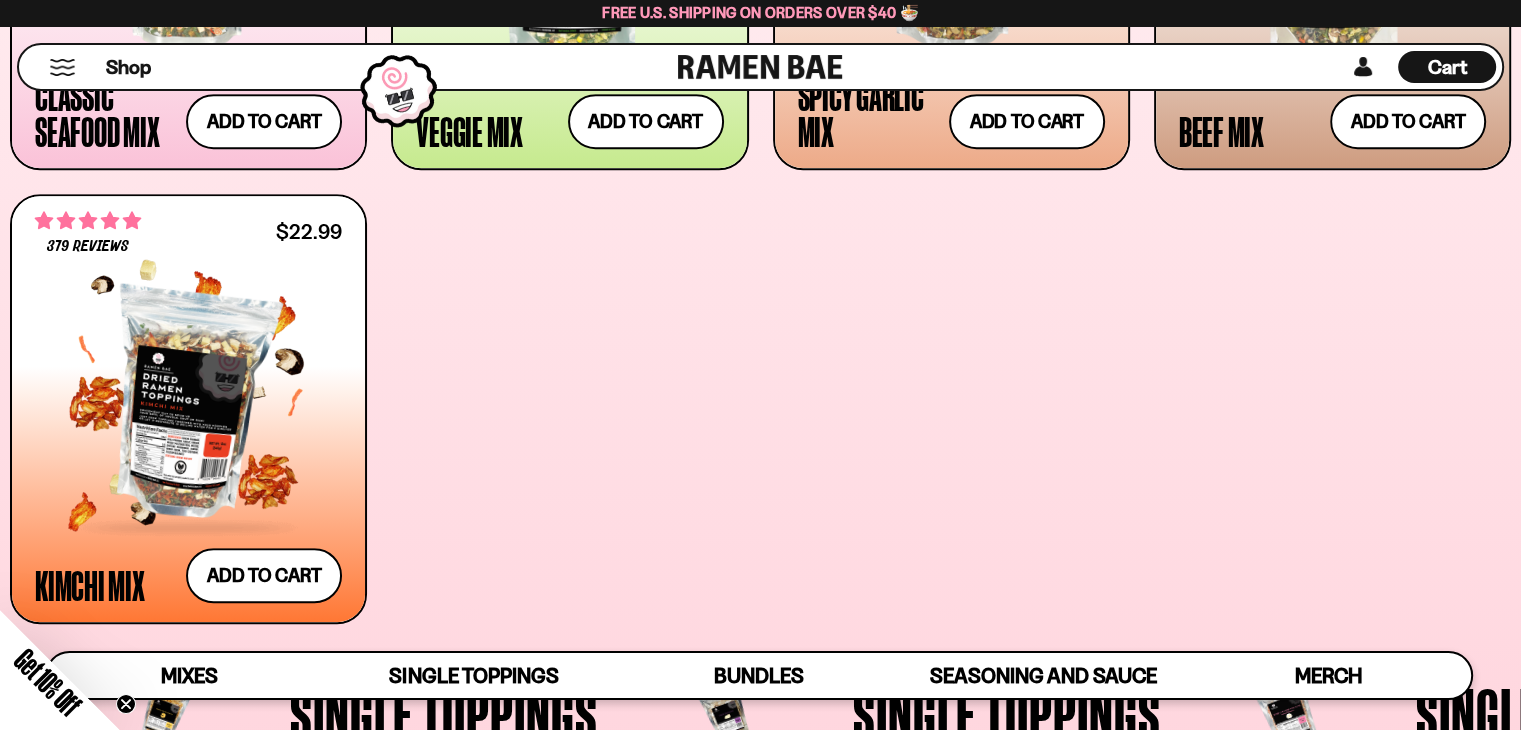 click at bounding box center (188, 403) 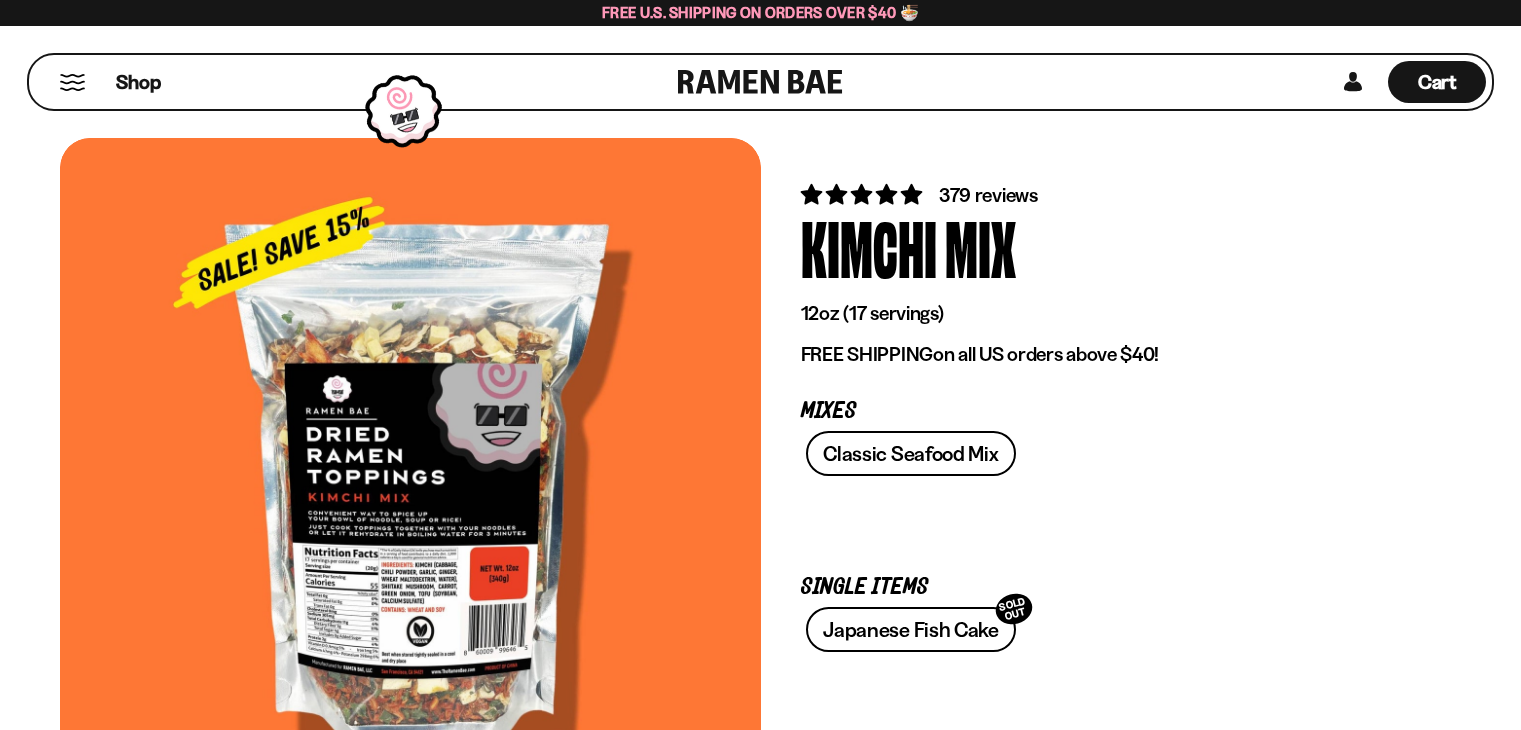 scroll, scrollTop: 0, scrollLeft: 0, axis: both 